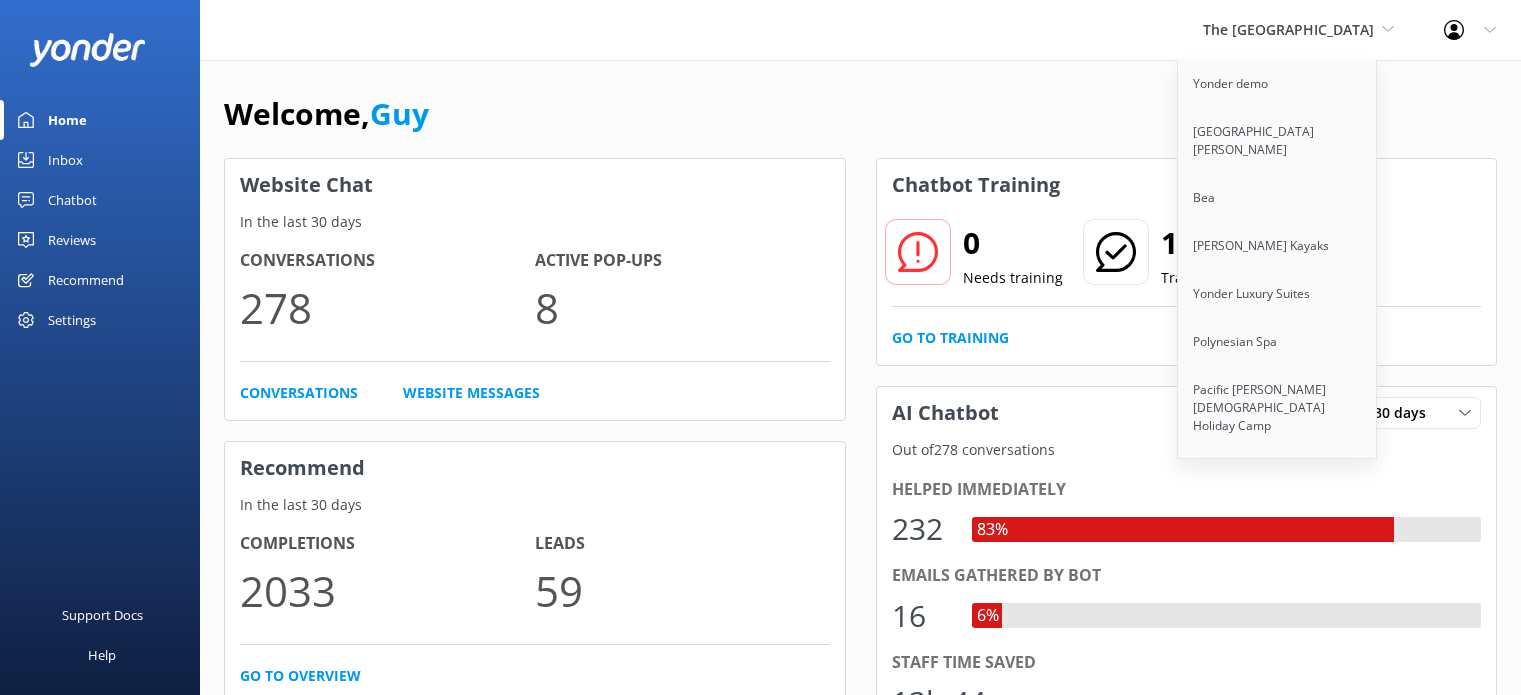 scroll, scrollTop: 0, scrollLeft: 0, axis: both 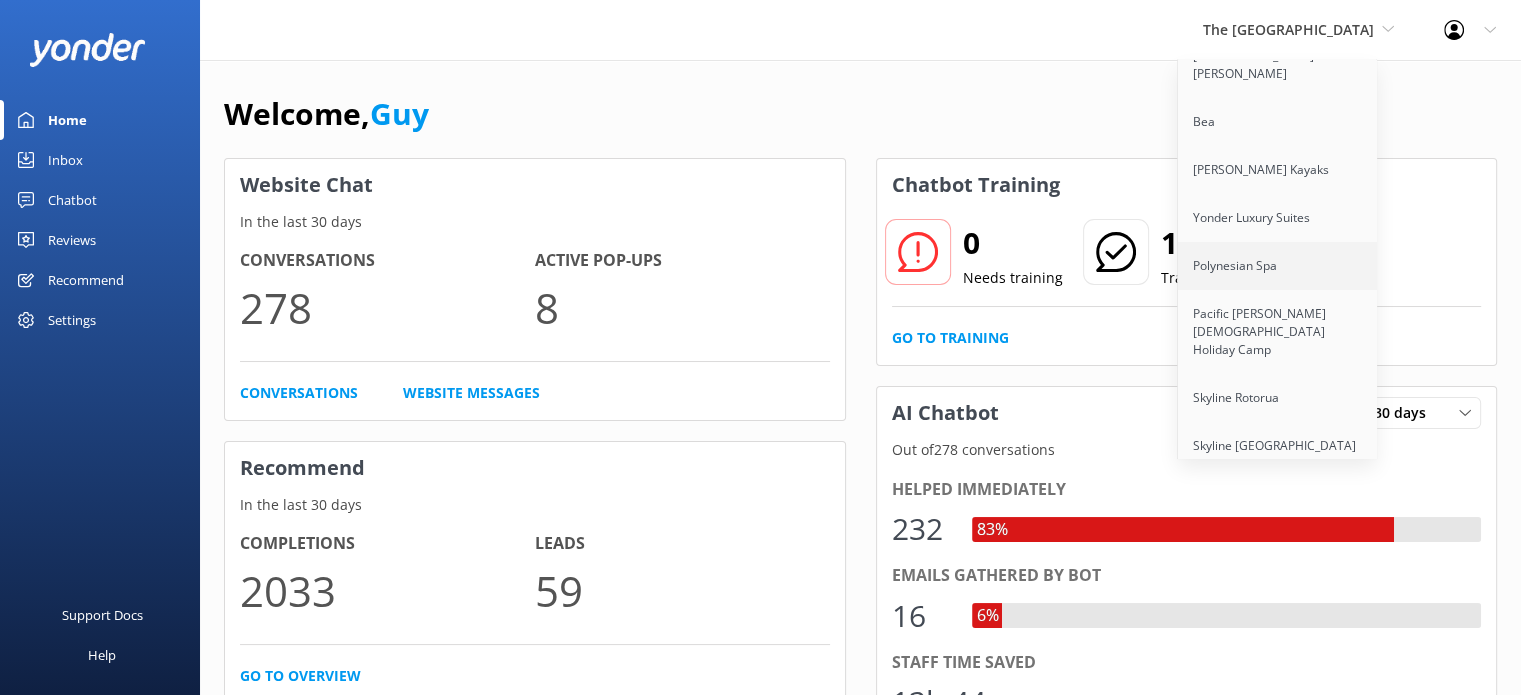 click on "Polynesian Spa" at bounding box center (1278, 266) 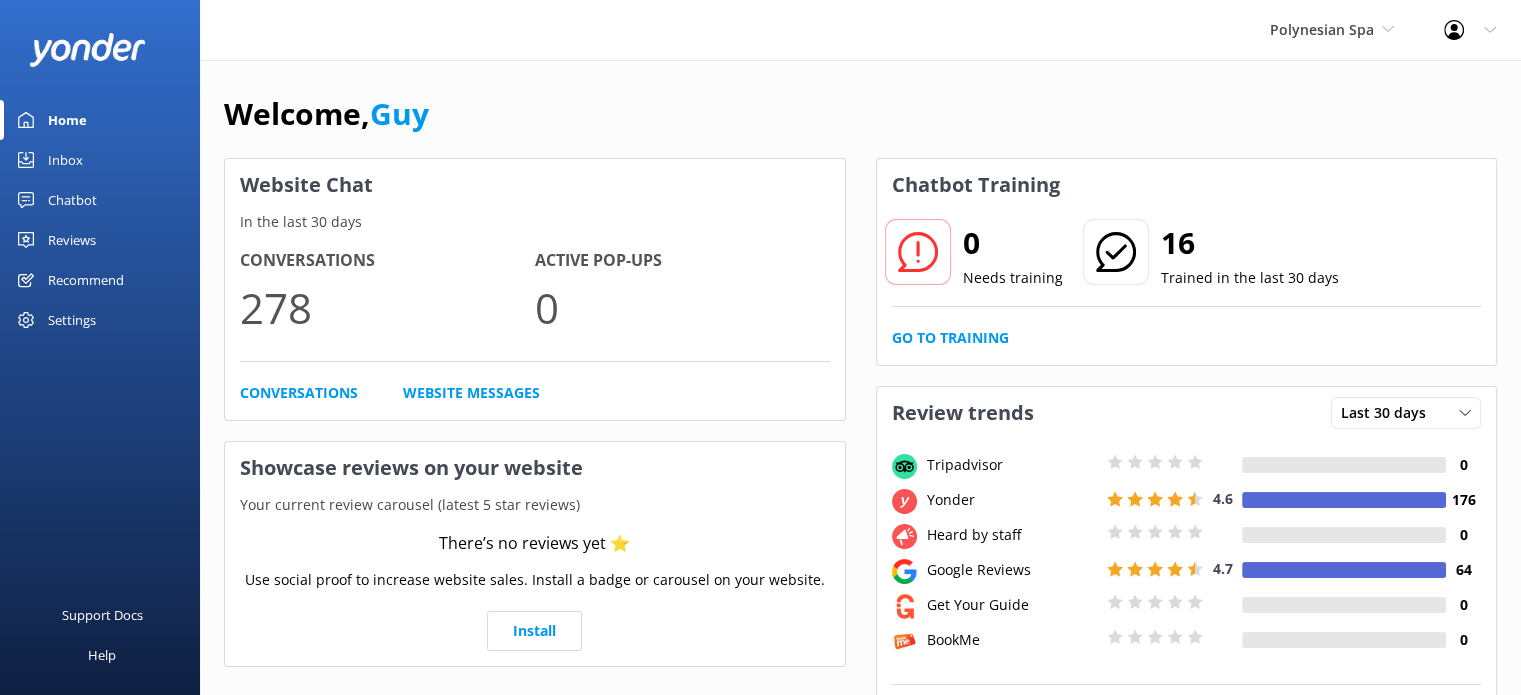 click on "Reviews" at bounding box center [72, 240] 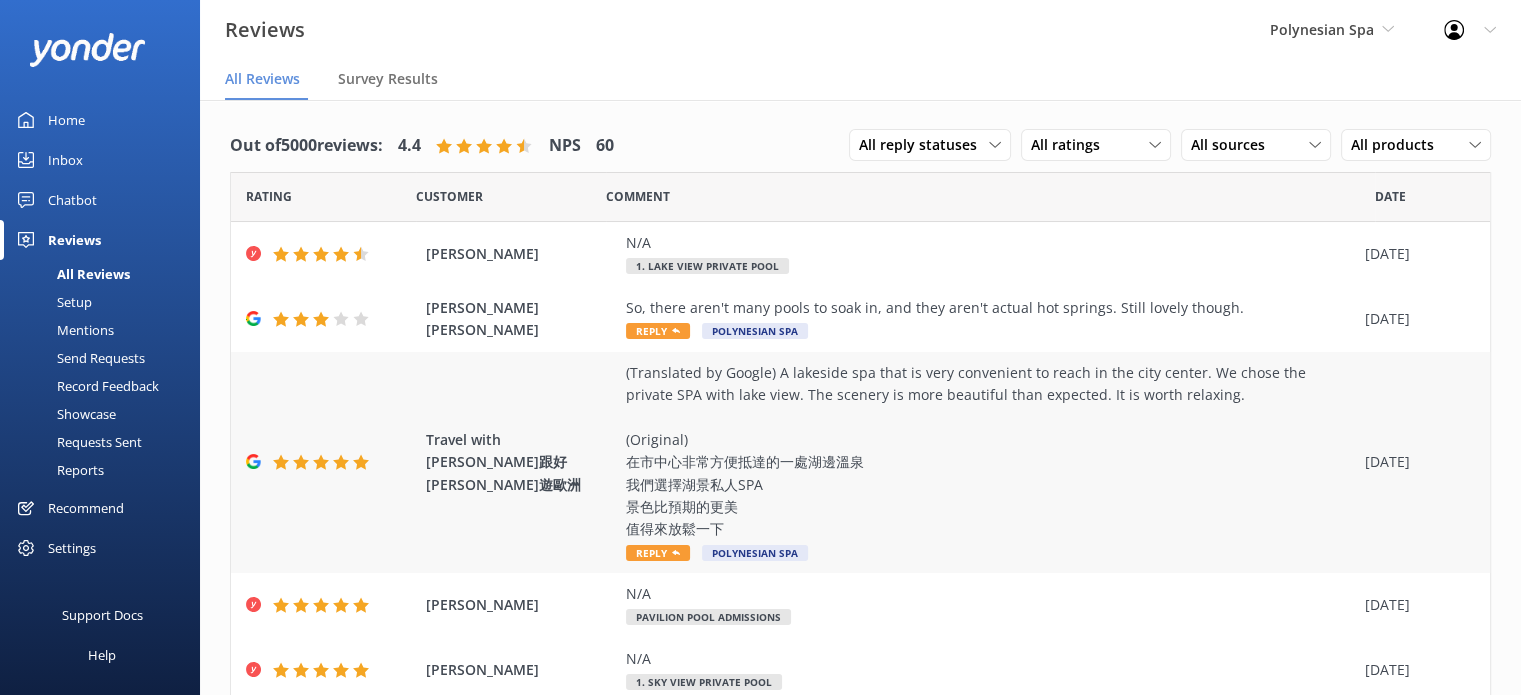 scroll, scrollTop: 397, scrollLeft: 0, axis: vertical 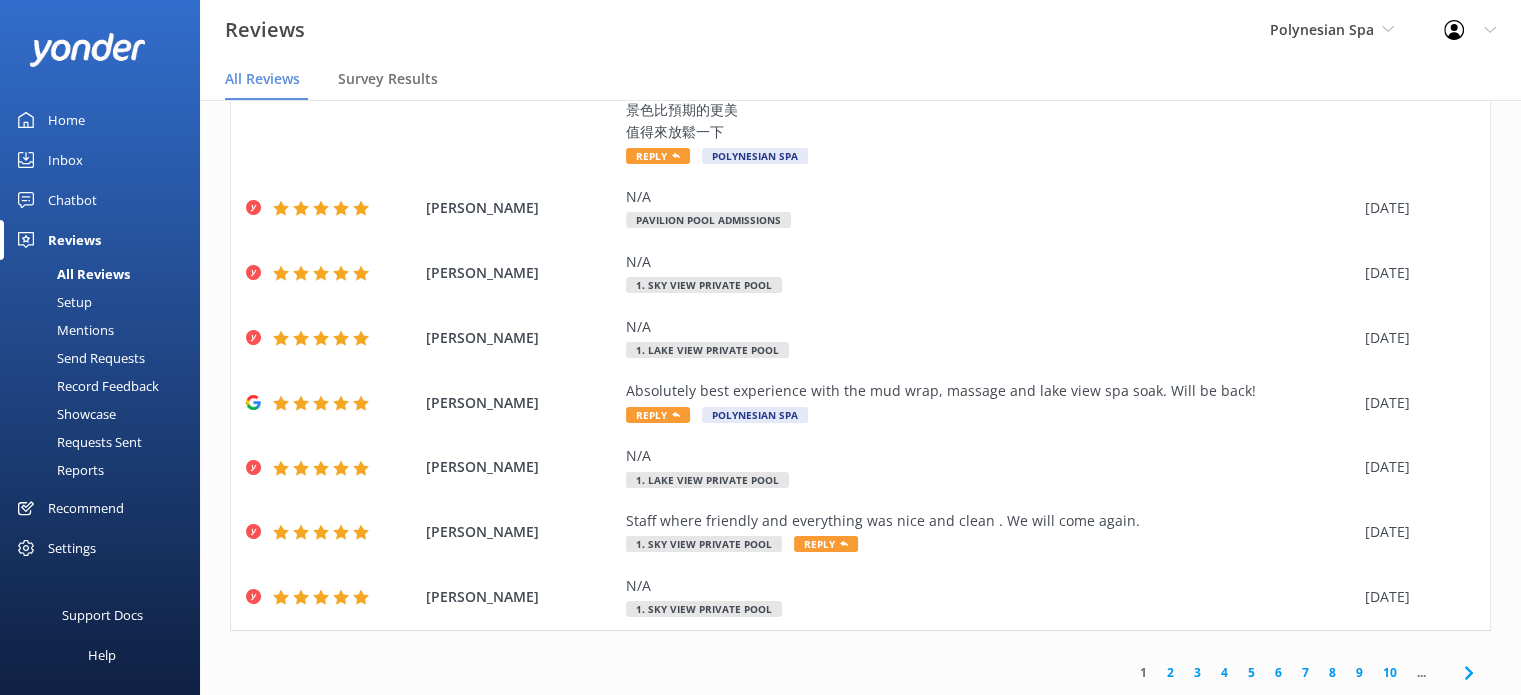 click on "10" at bounding box center [1390, 672] 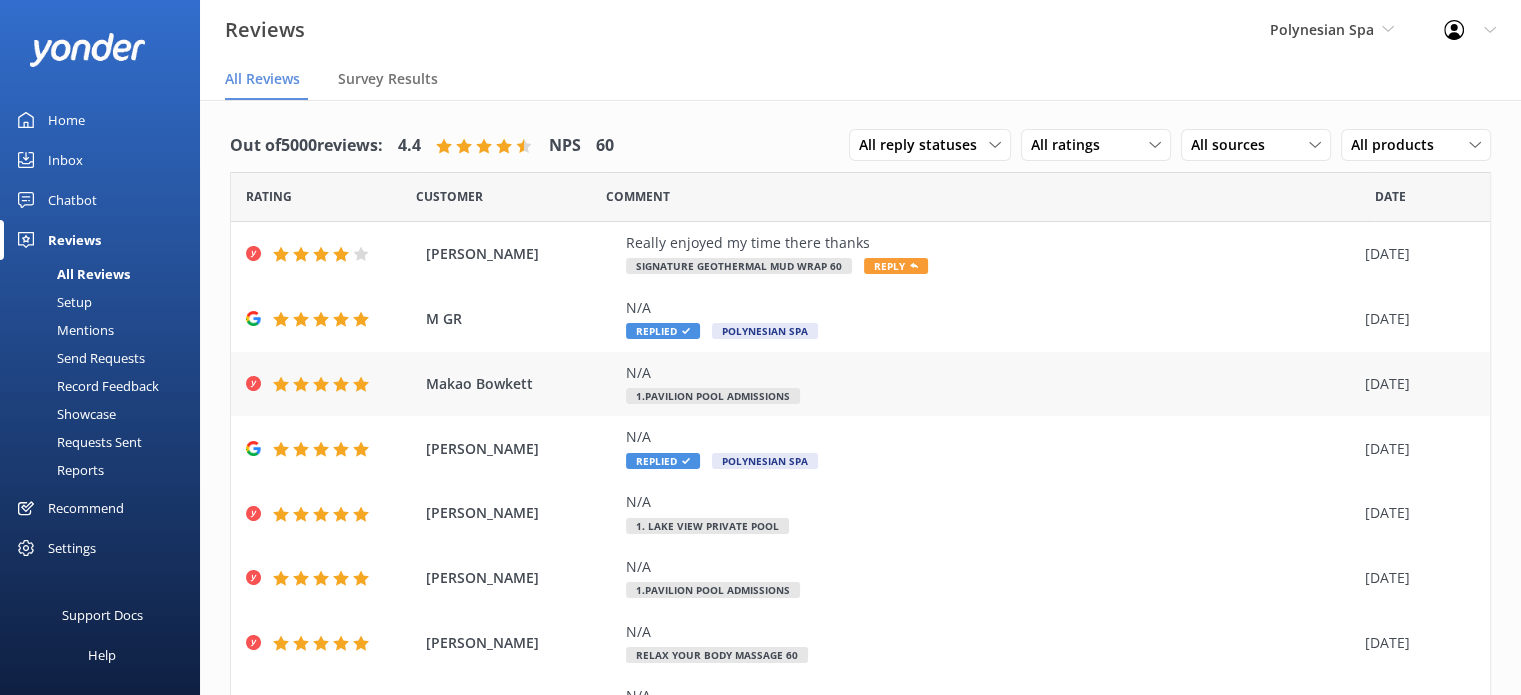 click on "N/A 1.Pavilion Pool Admissions" at bounding box center [990, 384] 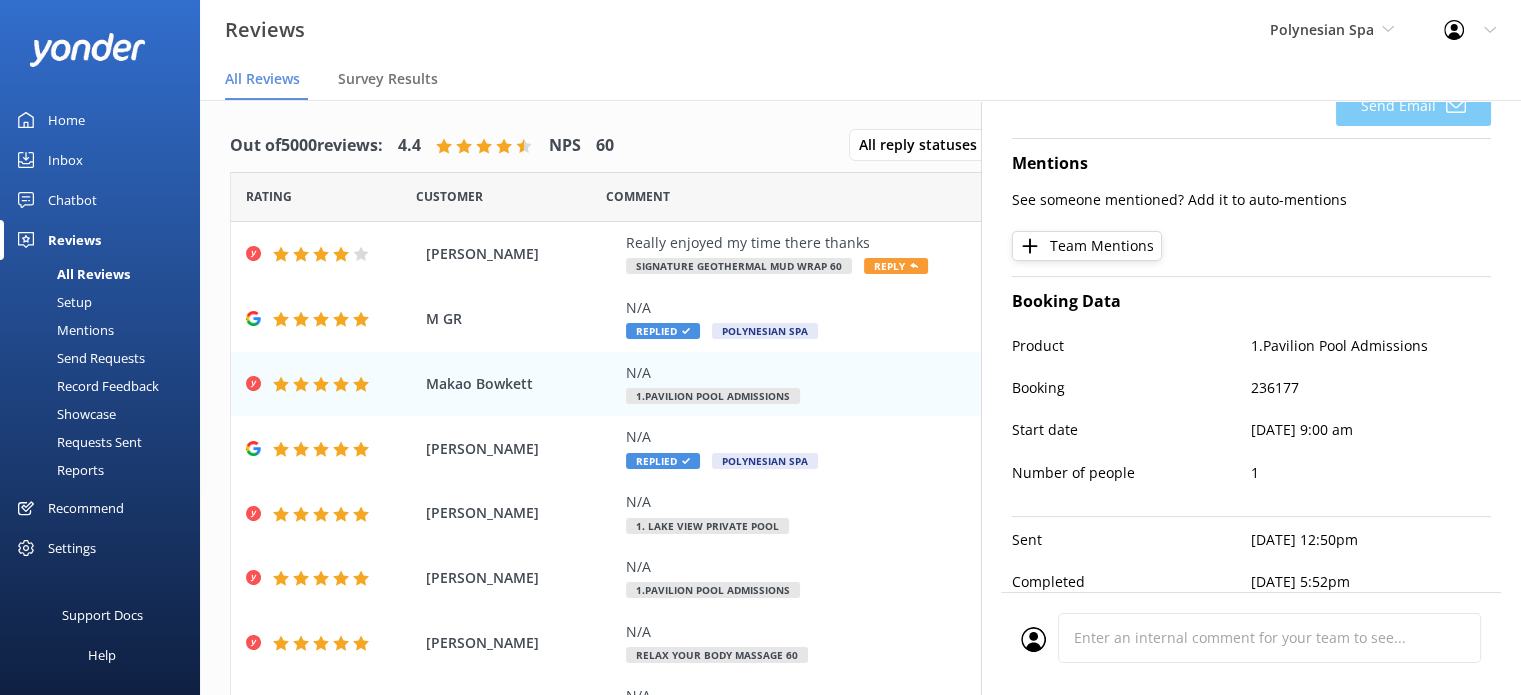 scroll, scrollTop: 360, scrollLeft: 0, axis: vertical 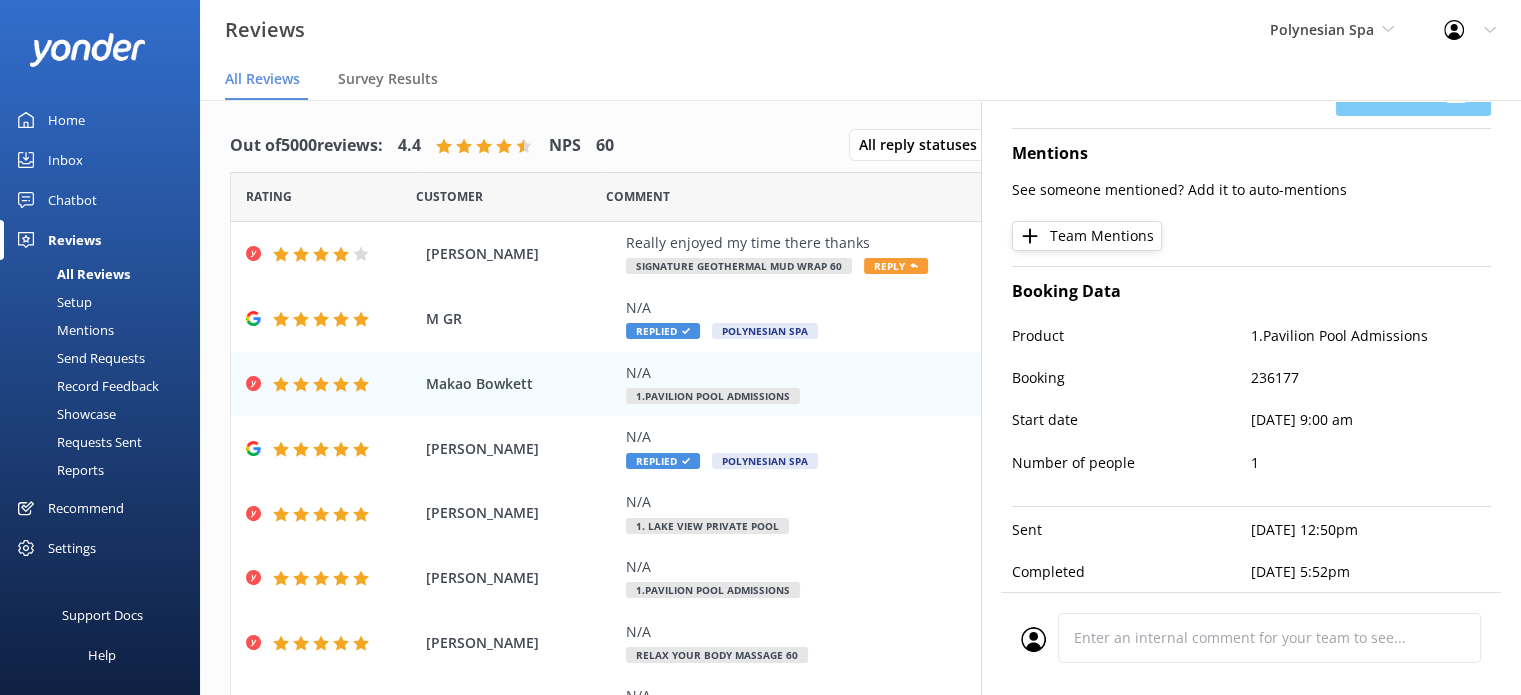 click on "Team Mentions" at bounding box center [1087, 236] 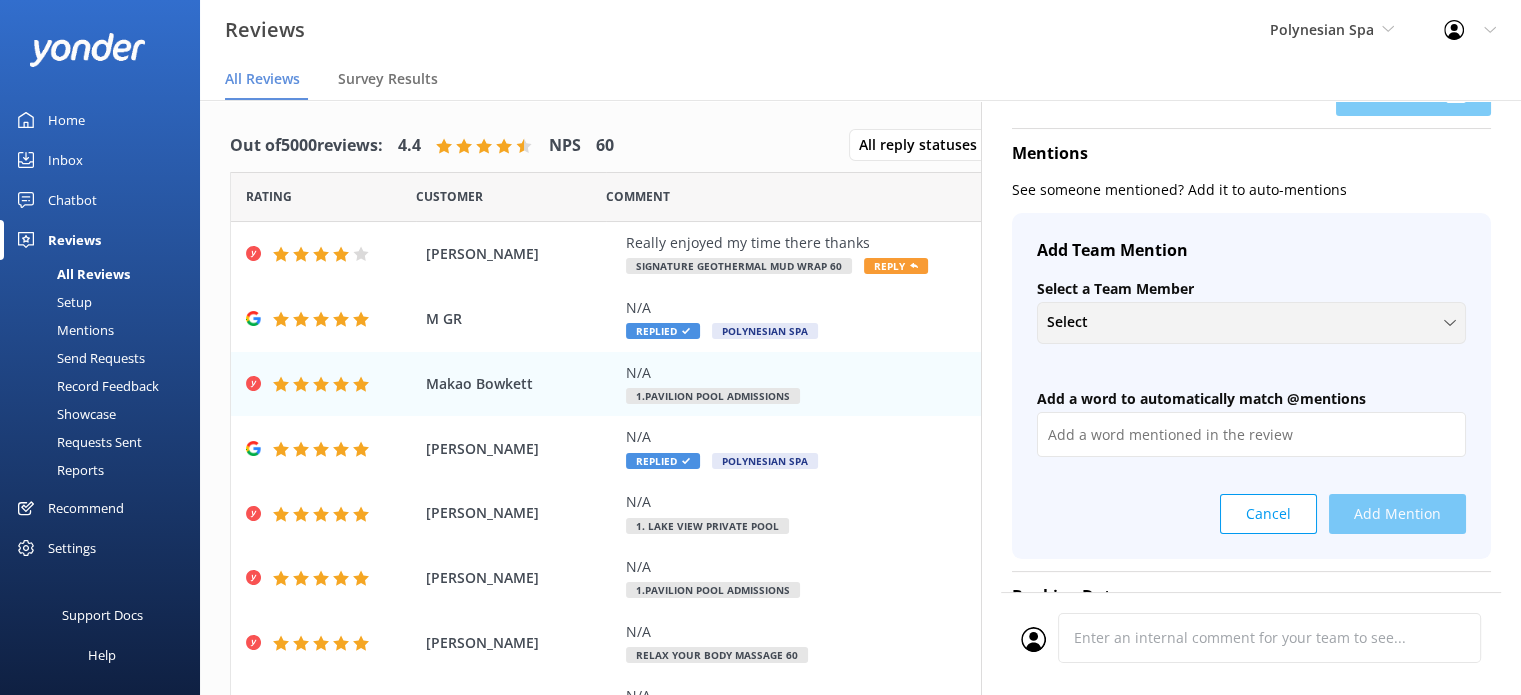 click on "Select" at bounding box center [1251, 322] 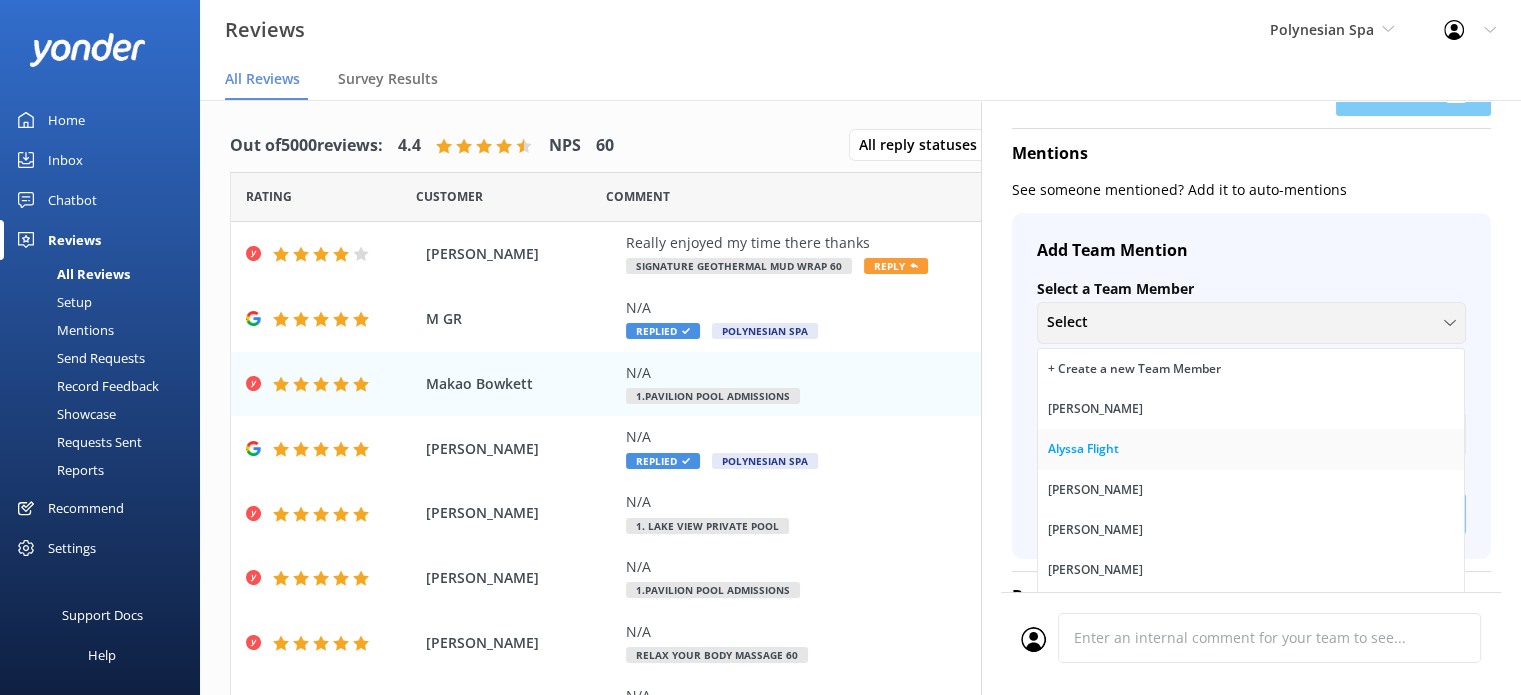 click on "Alyssa Flight" at bounding box center (1083, 449) 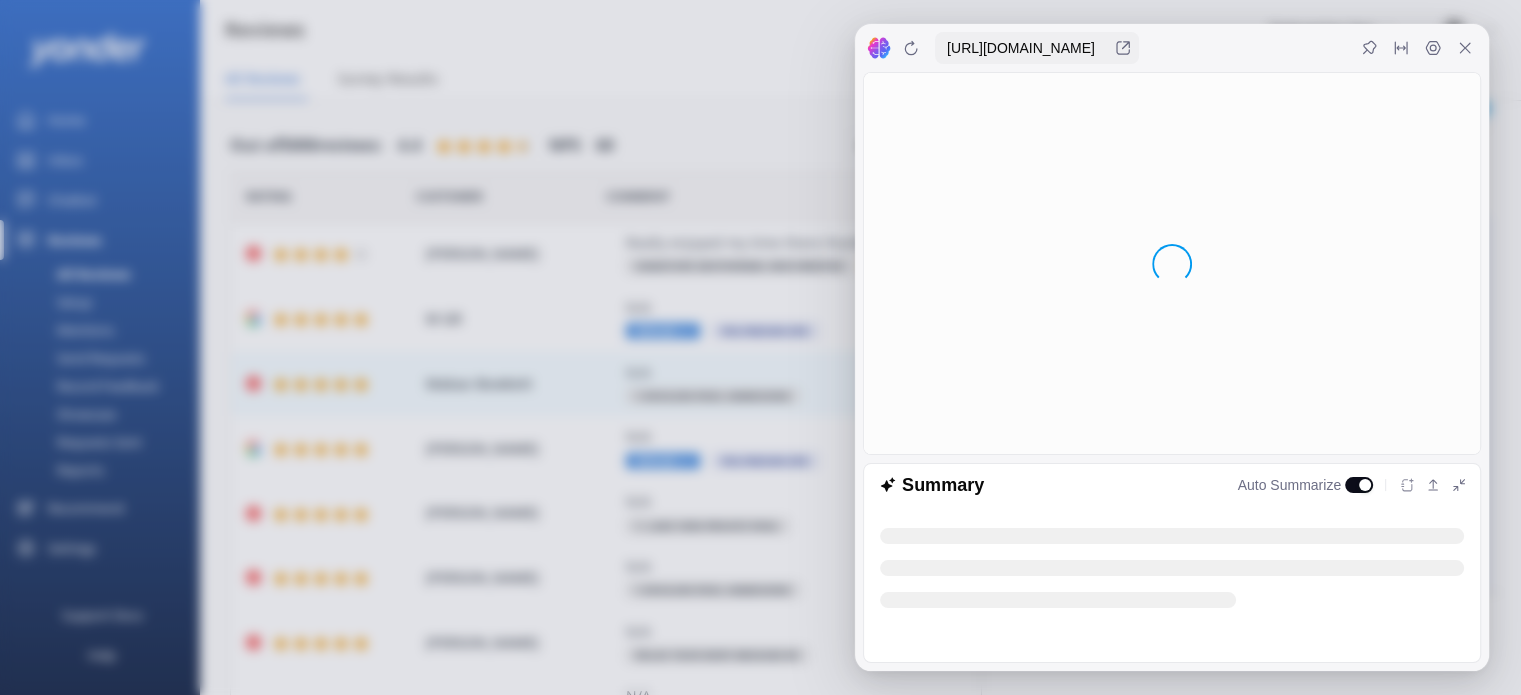scroll, scrollTop: 0, scrollLeft: 0, axis: both 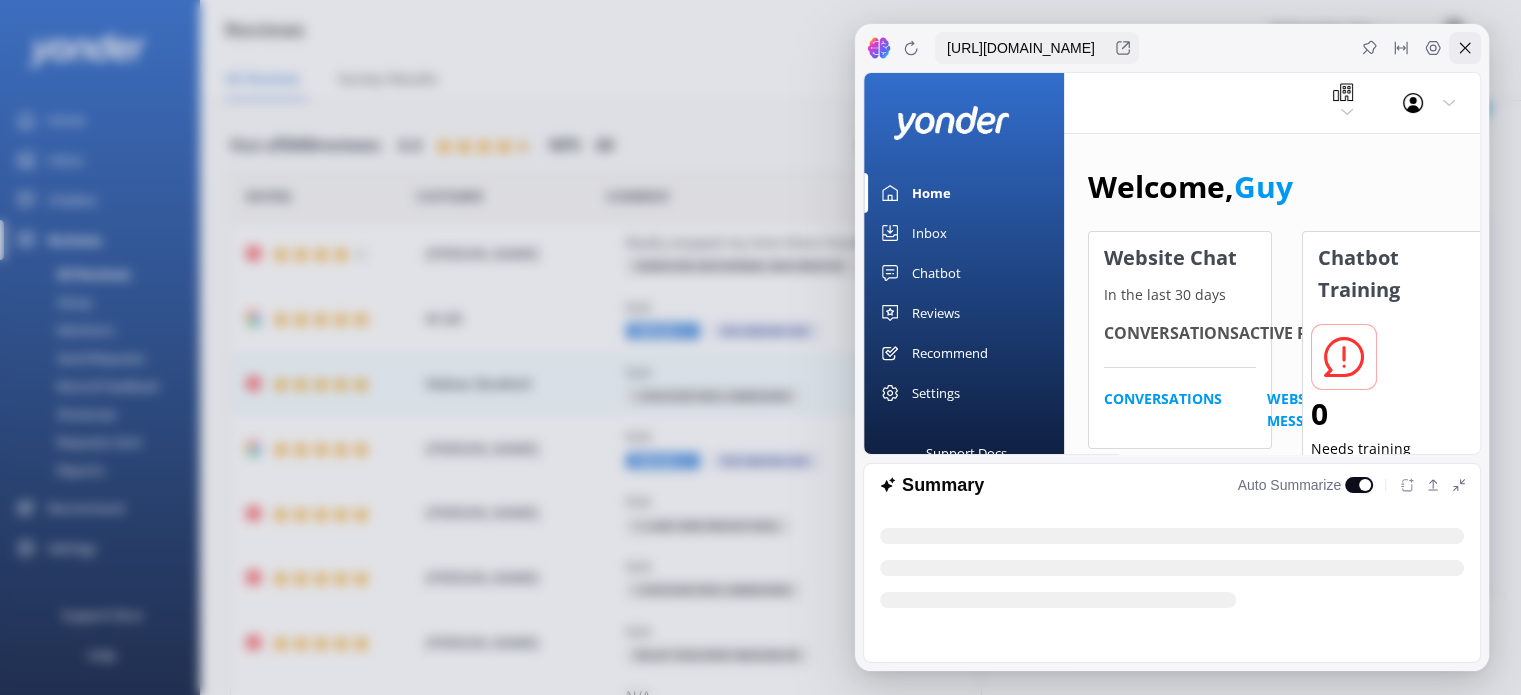 click 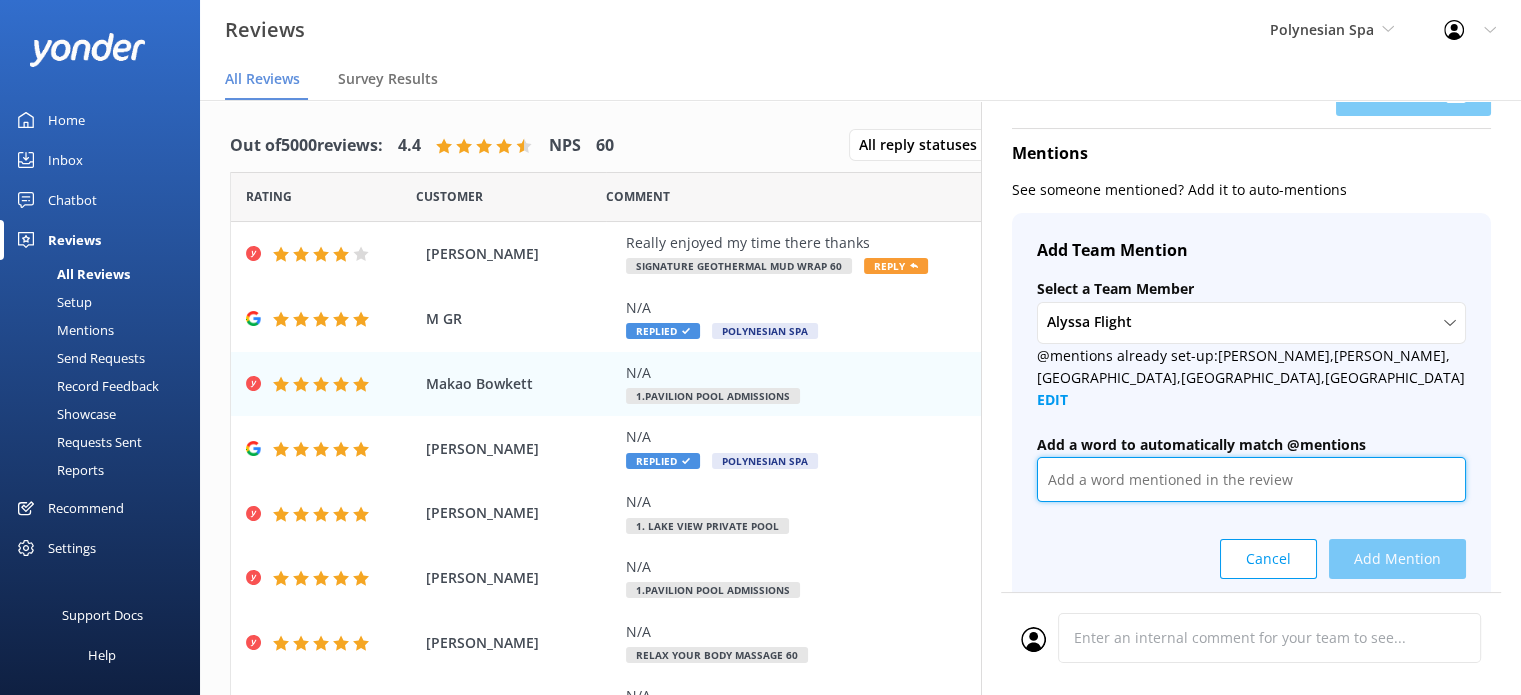 click at bounding box center (1251, 479) 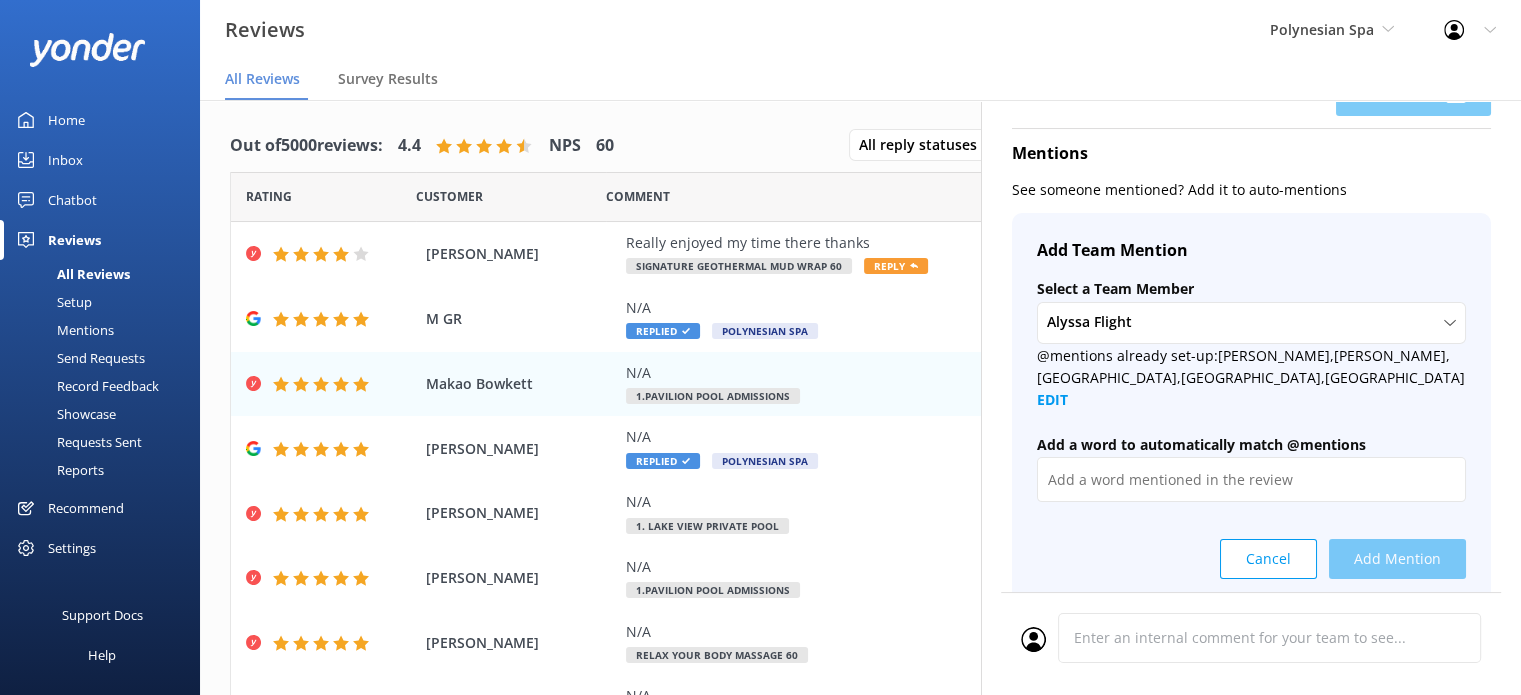 click on "Cancel Add Mention" at bounding box center (1251, 551) 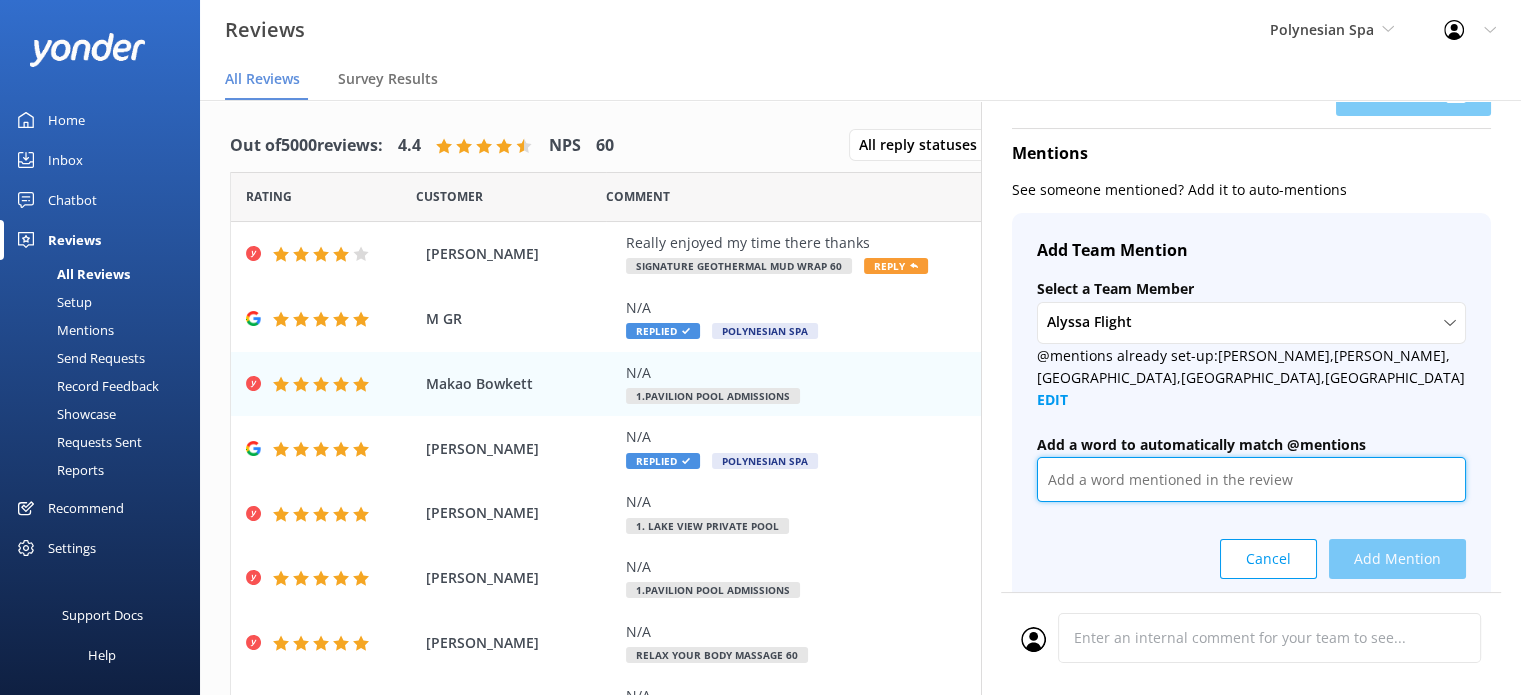 click at bounding box center (1251, 479) 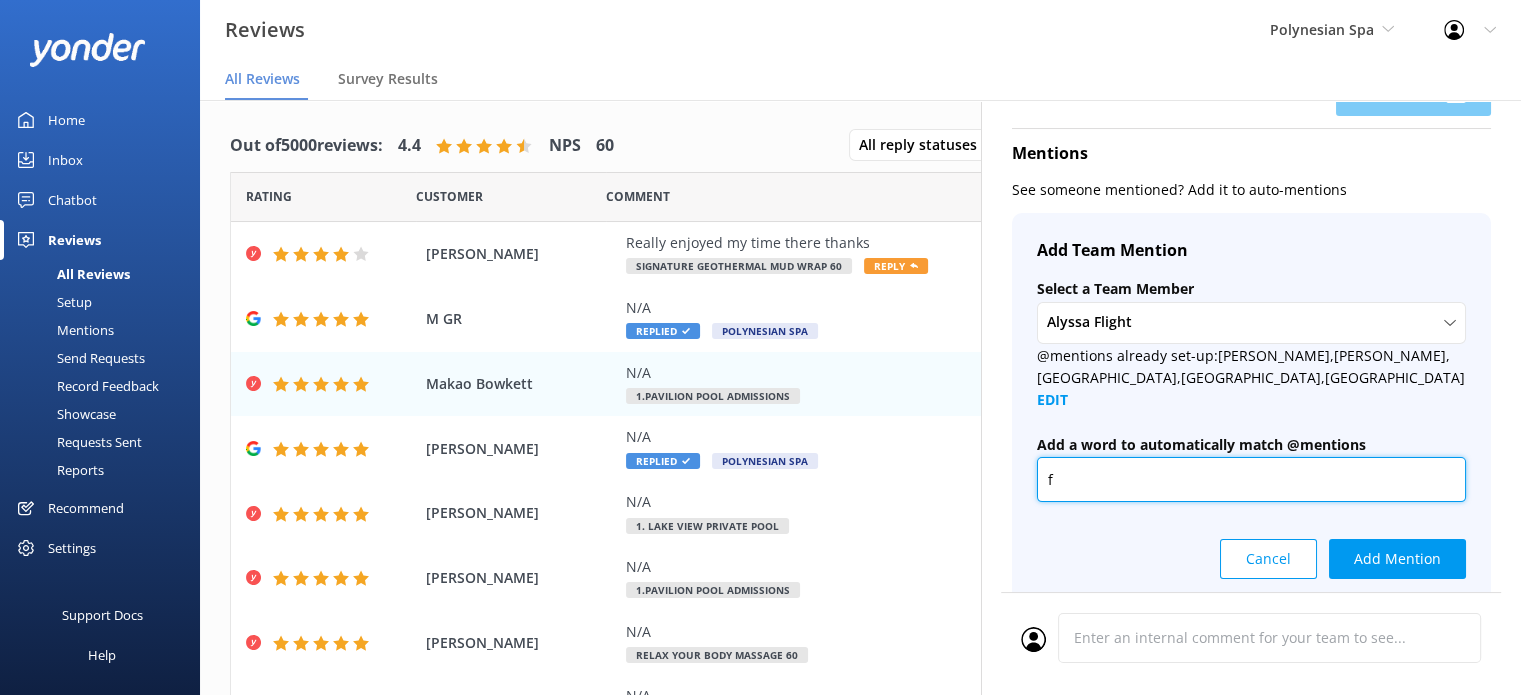 type 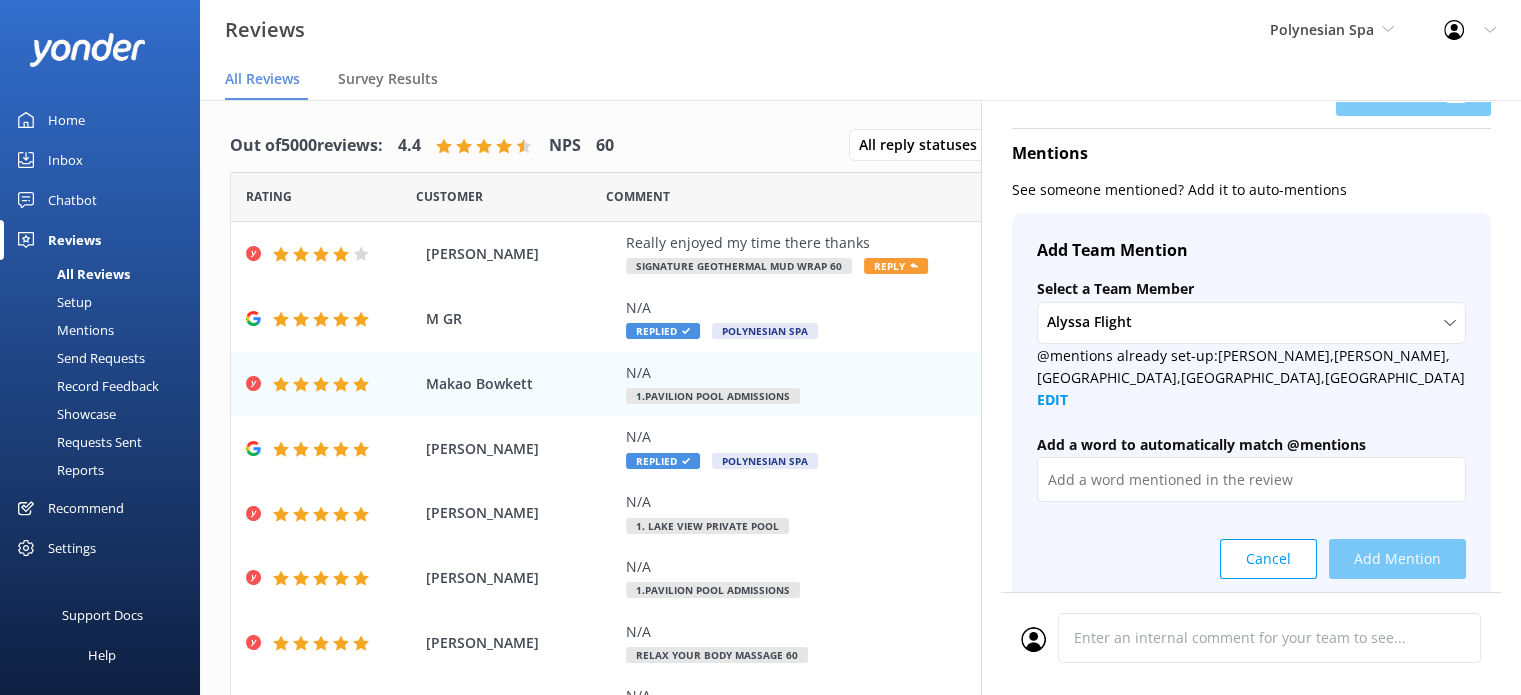 click on "Home" at bounding box center [66, 120] 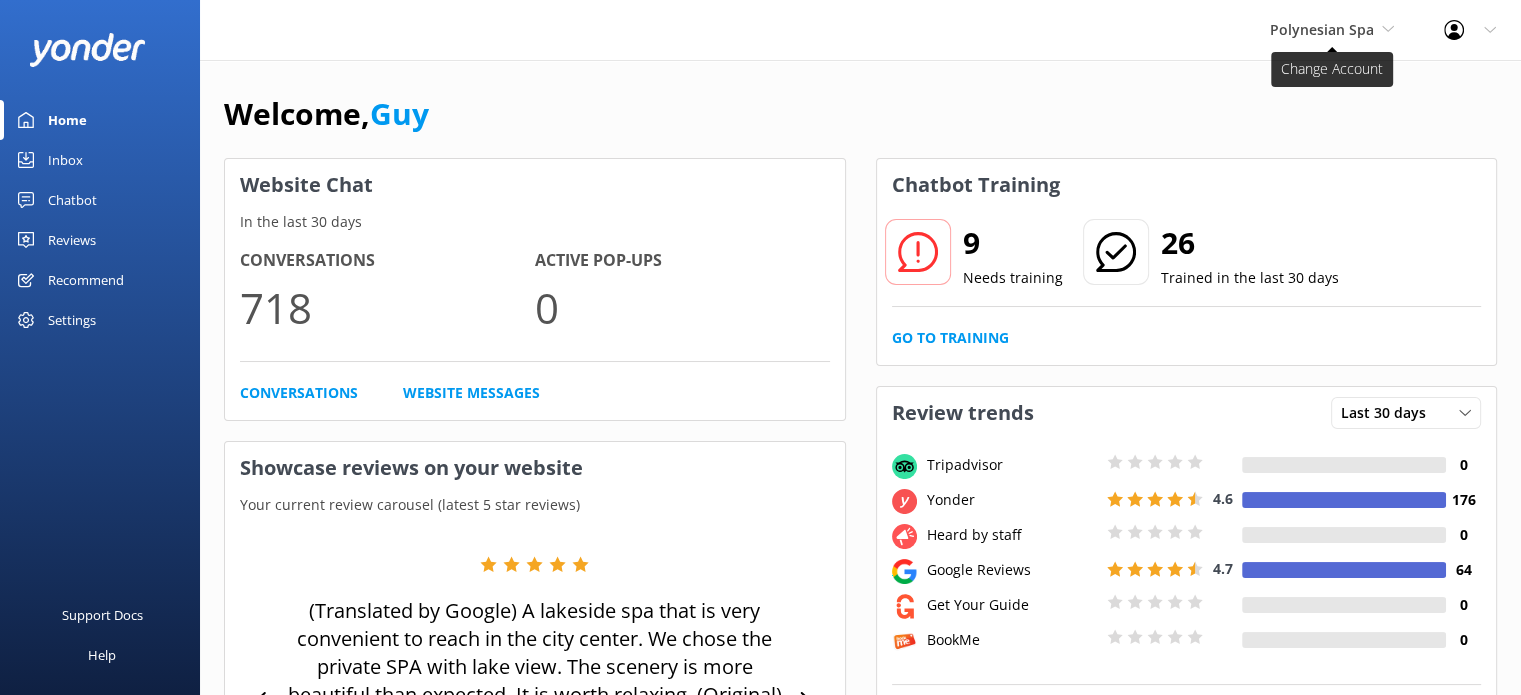 click on "Polynesian Spa" at bounding box center (1322, 29) 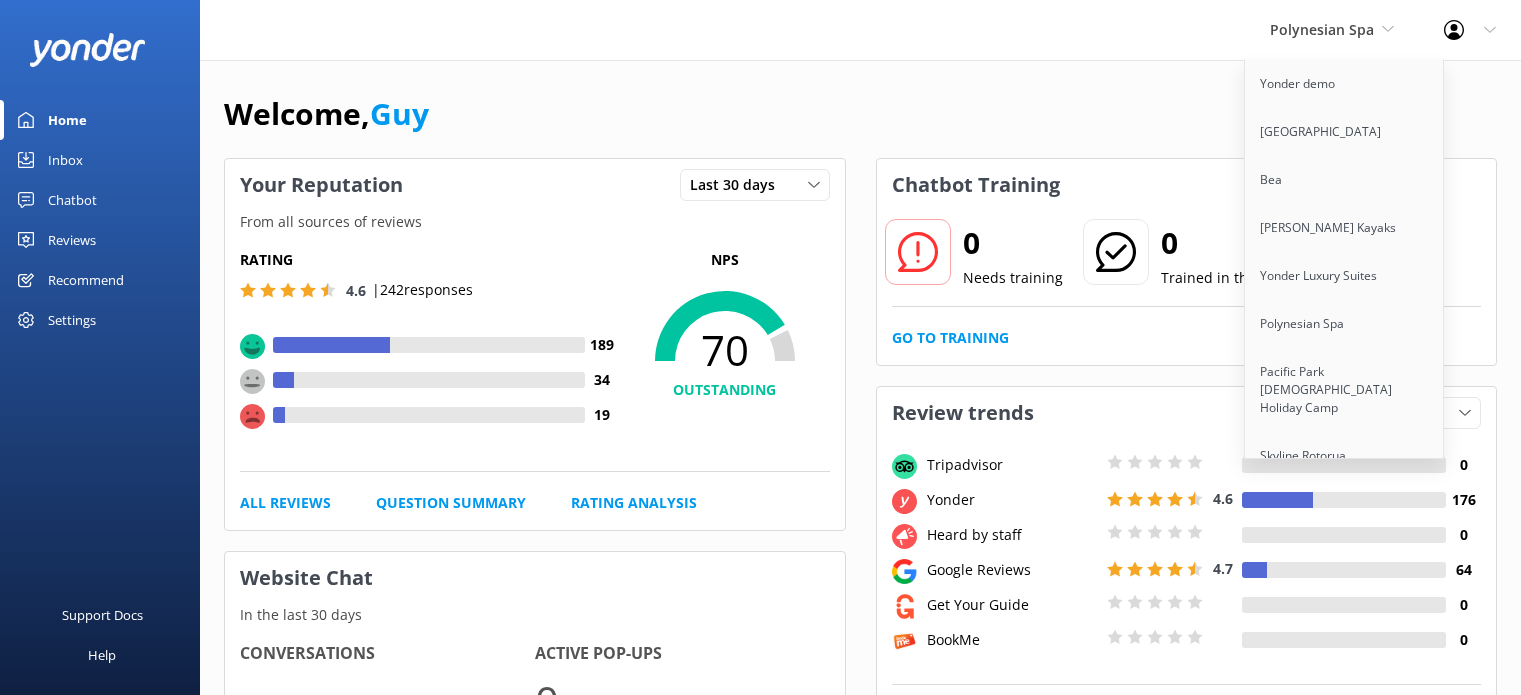scroll, scrollTop: 0, scrollLeft: 0, axis: both 